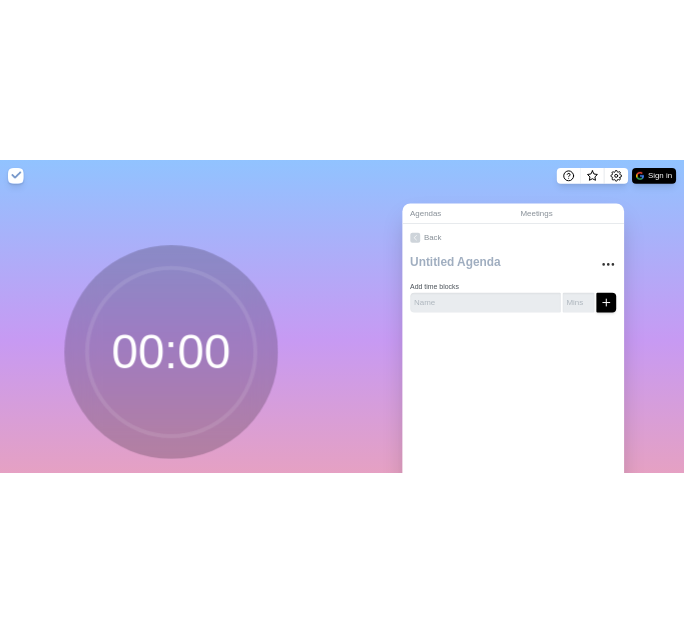 scroll, scrollTop: 0, scrollLeft: 0, axis: both 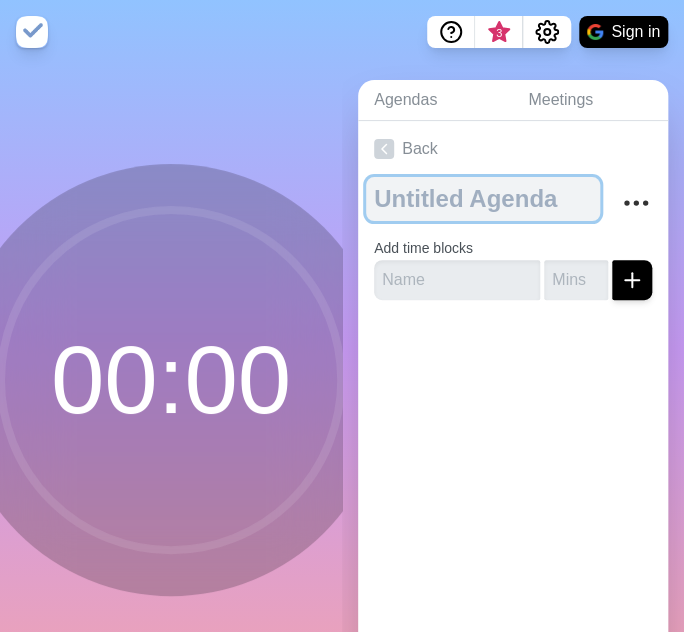 click at bounding box center (483, 199) 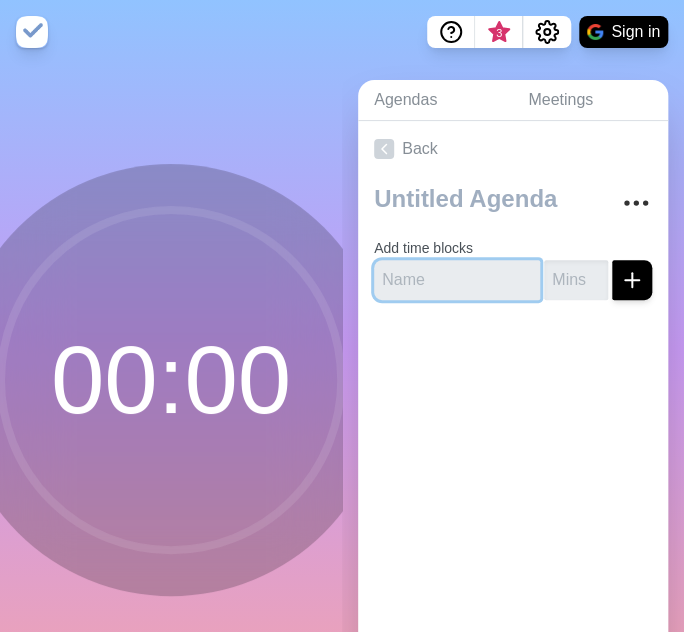 click at bounding box center [457, 280] 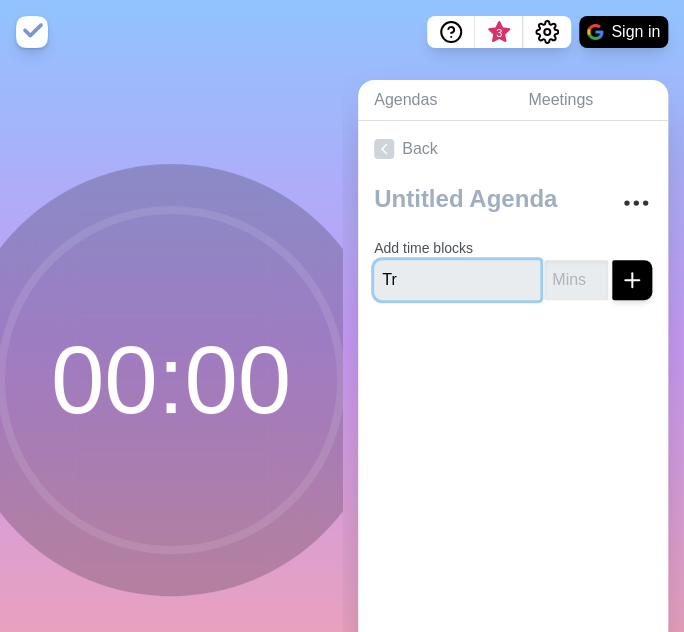scroll, scrollTop: 0, scrollLeft: 0, axis: both 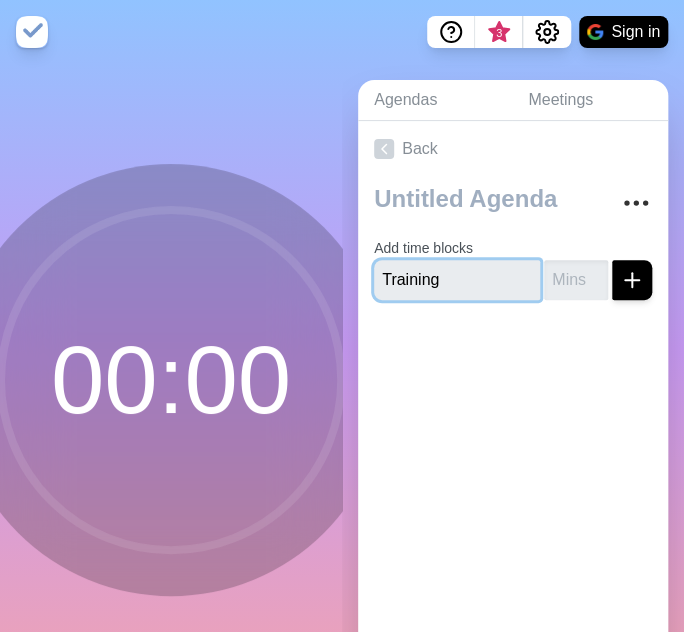 type on "Training" 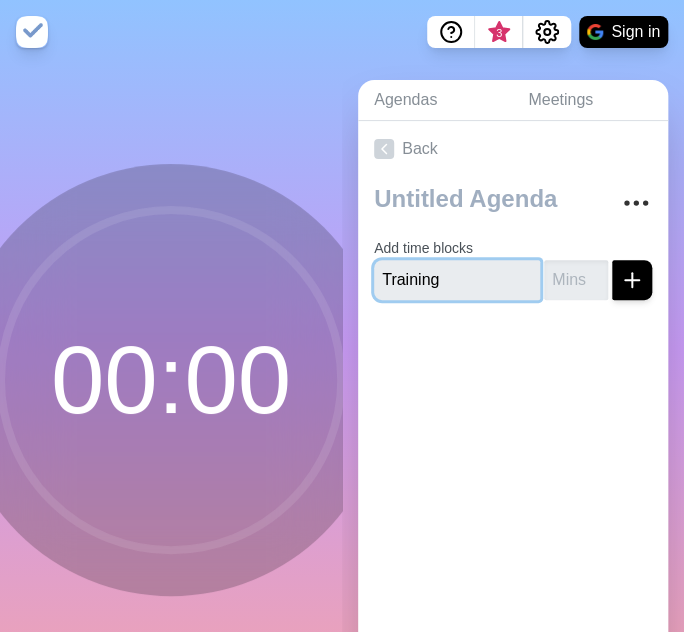 click at bounding box center (632, 280) 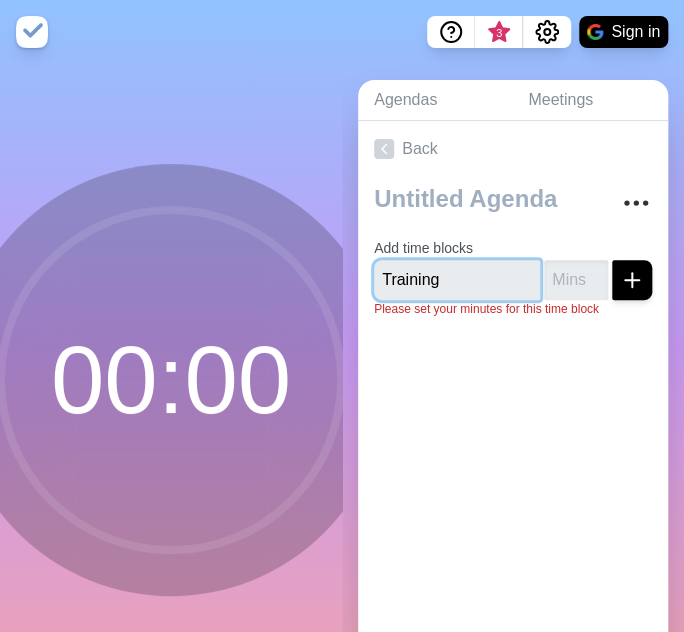 drag, startPoint x: 428, startPoint y: 286, endPoint x: 532, endPoint y: 302, distance: 105.22357 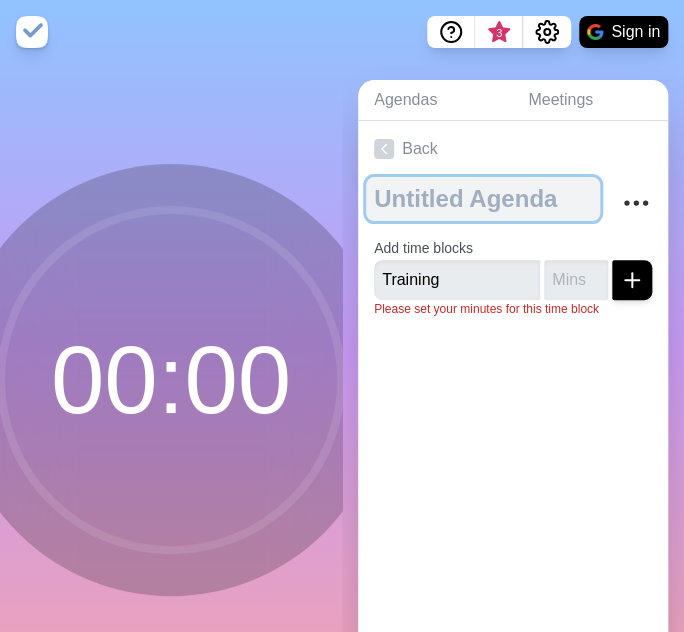 click at bounding box center [483, 199] 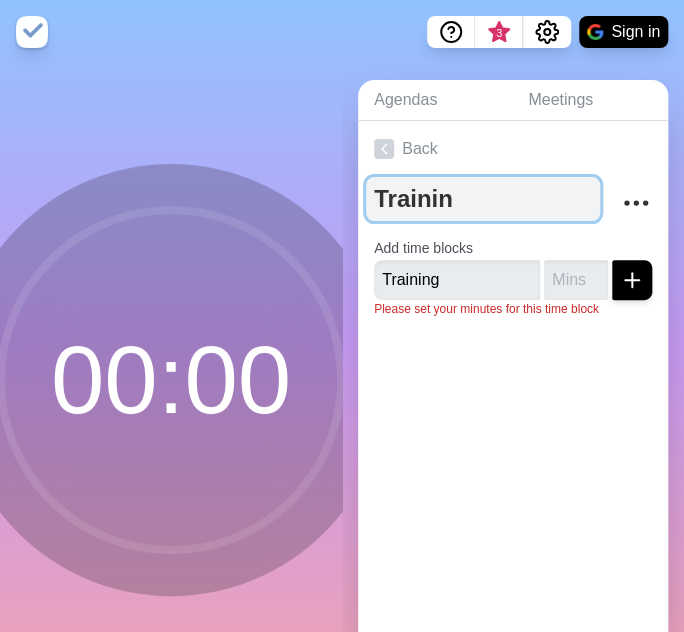 type on "Training" 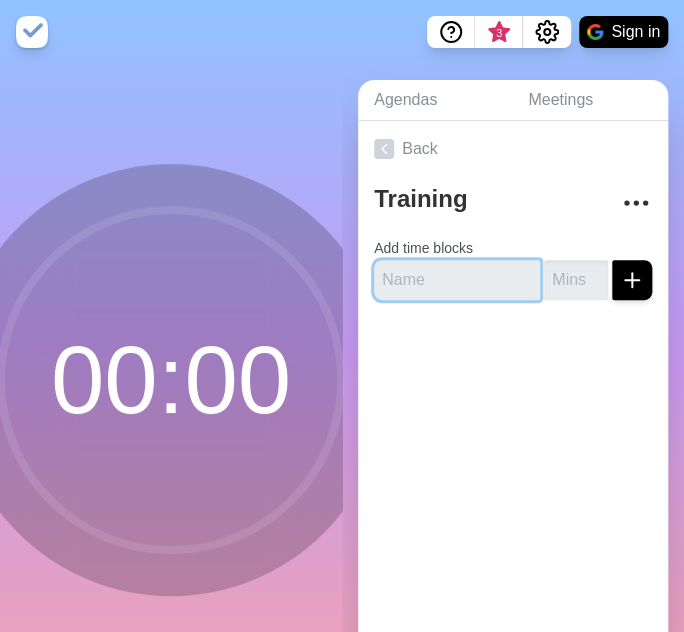 click at bounding box center [457, 280] 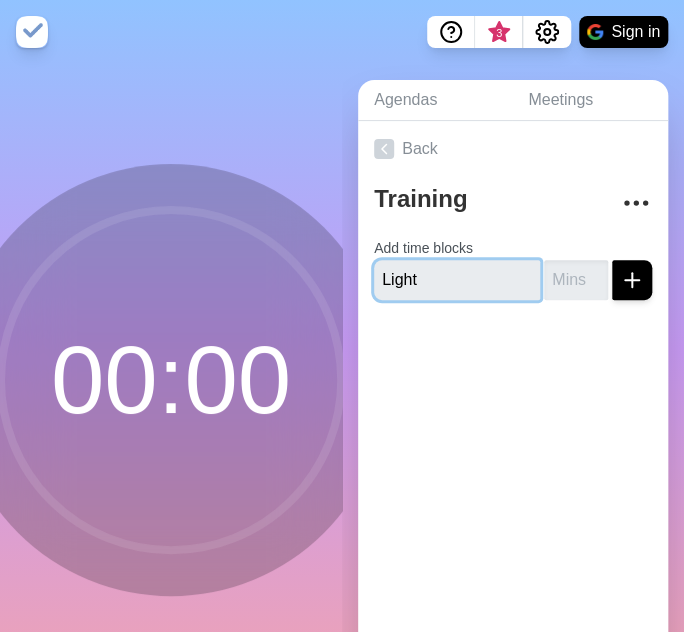 type on "Light" 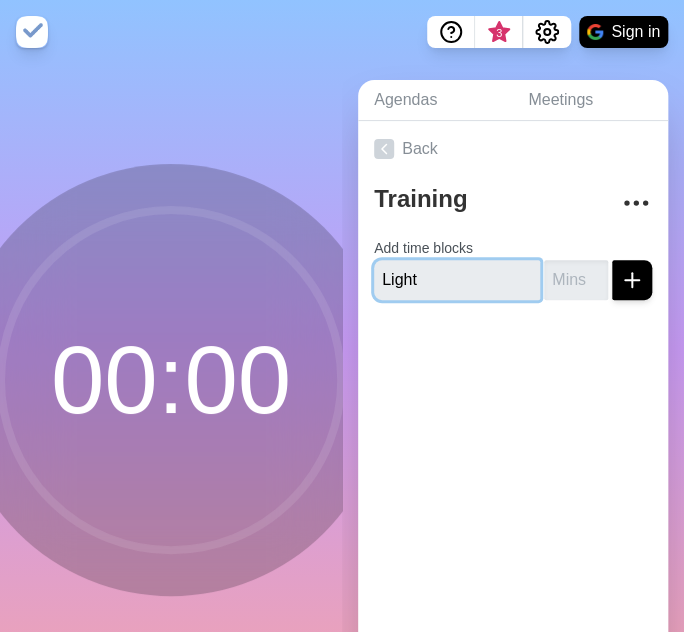click at bounding box center (632, 280) 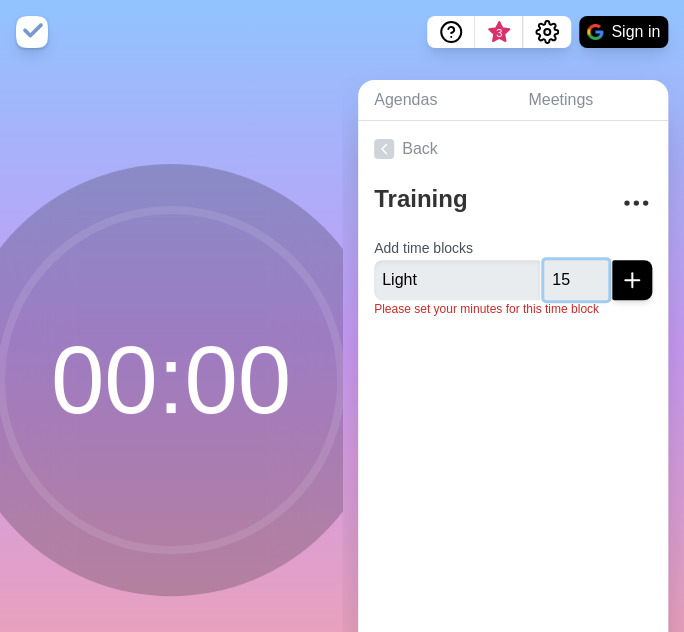 type on "15" 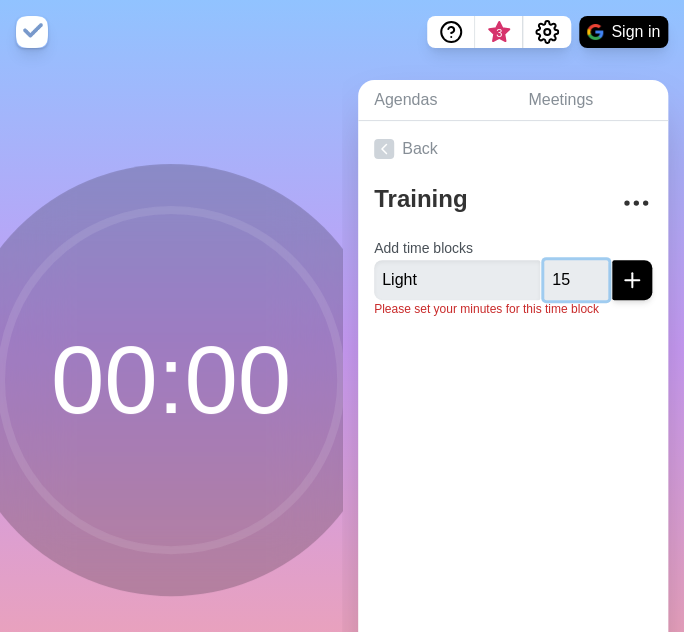 click at bounding box center [632, 280] 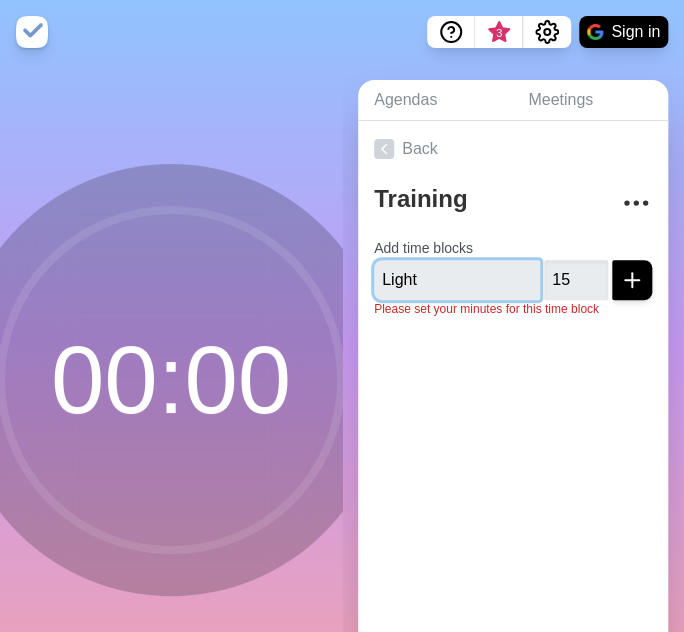 type 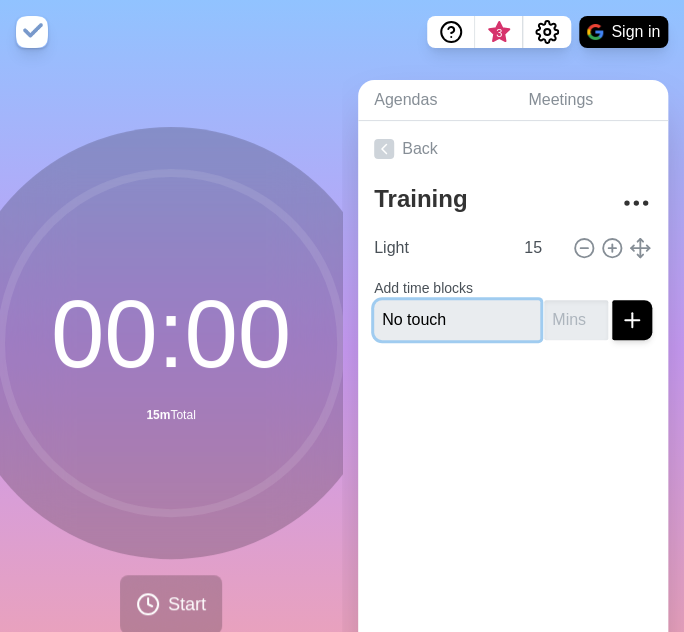 type on "No touch" 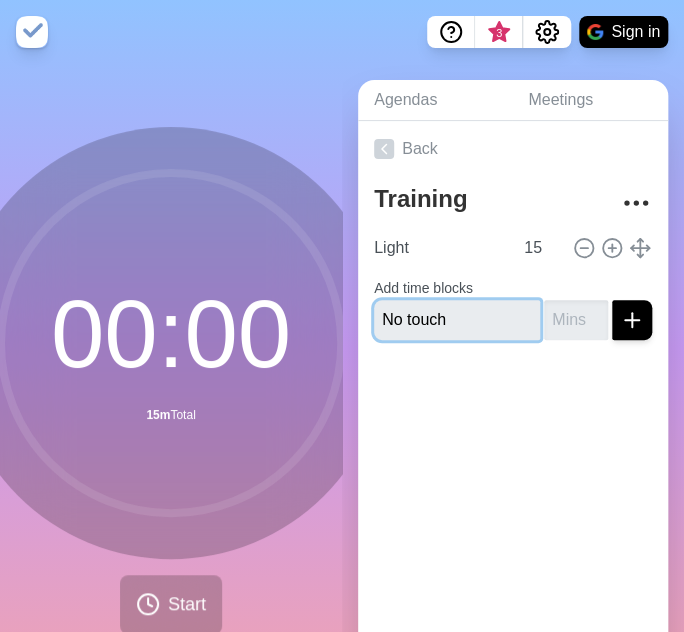 click at bounding box center [632, 320] 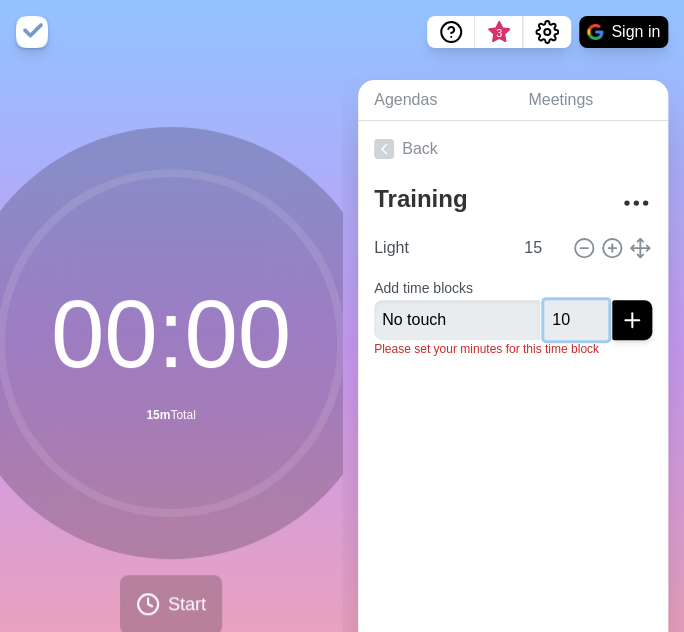type on "10" 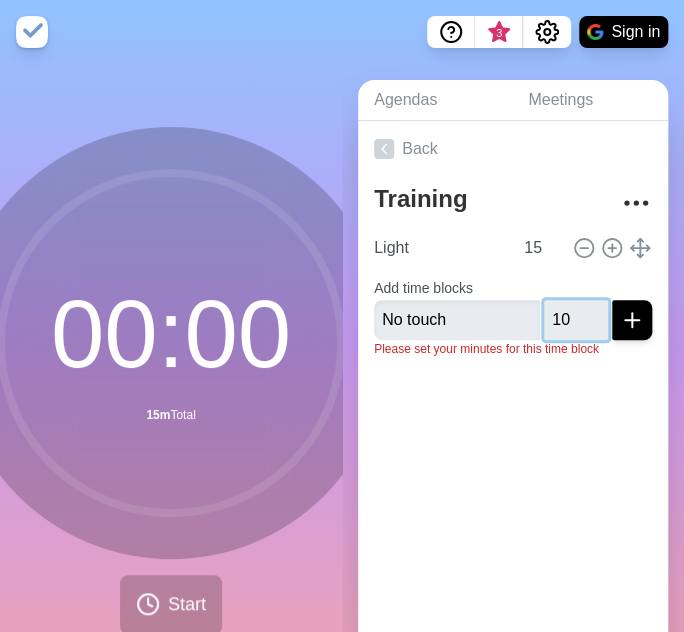click at bounding box center (632, 320) 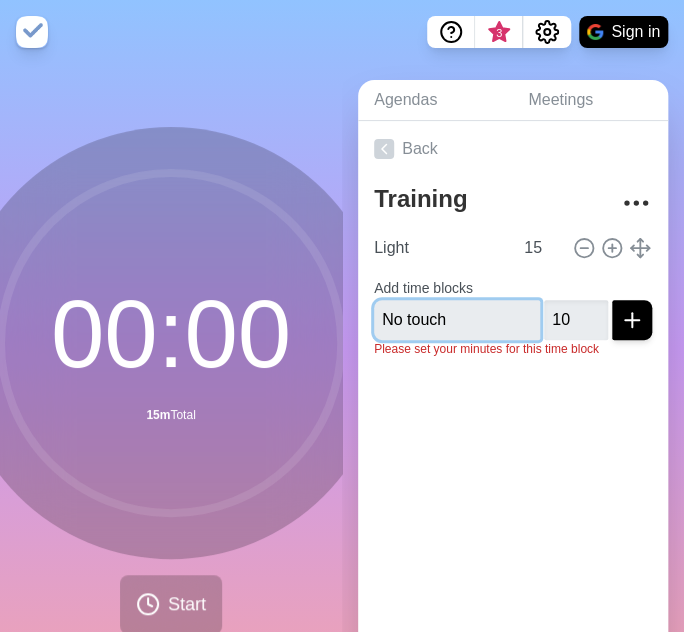 type 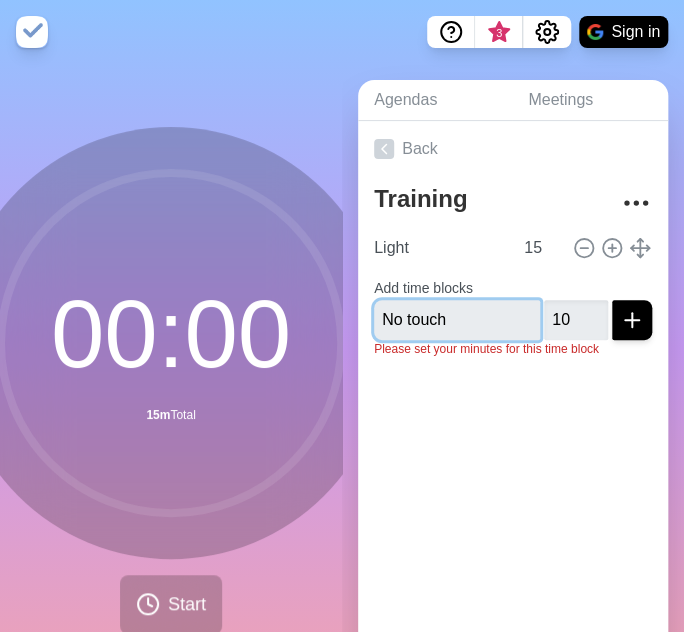 type 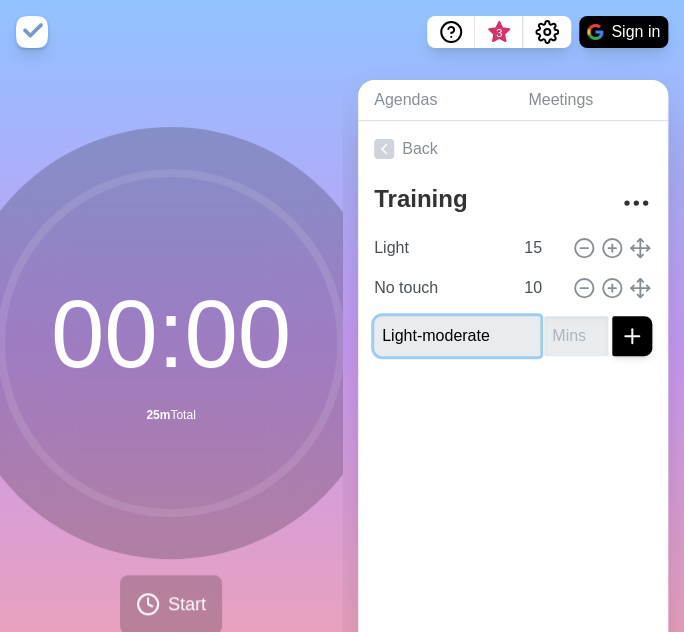 type on "Light-moderate" 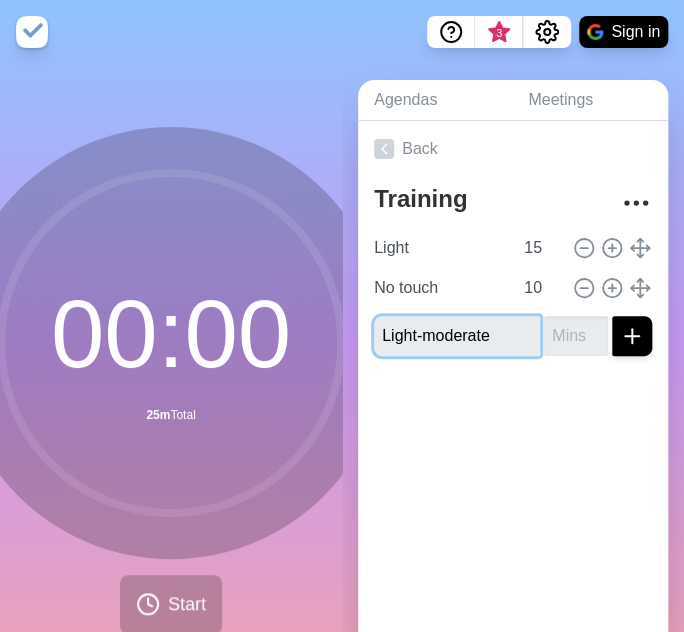 click at bounding box center [632, 336] 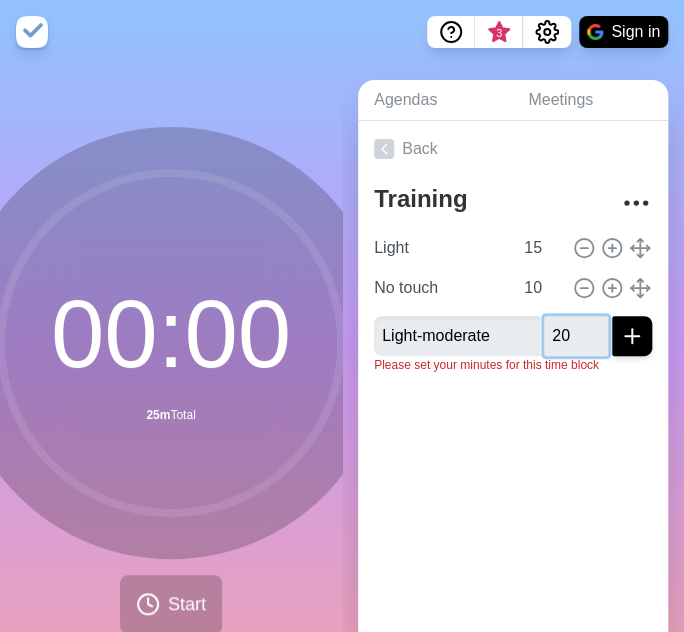type on "20" 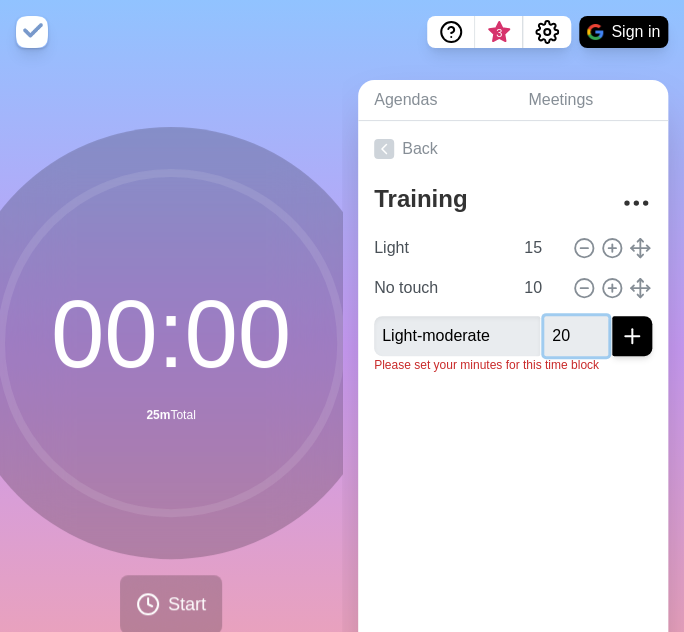 click at bounding box center (632, 336) 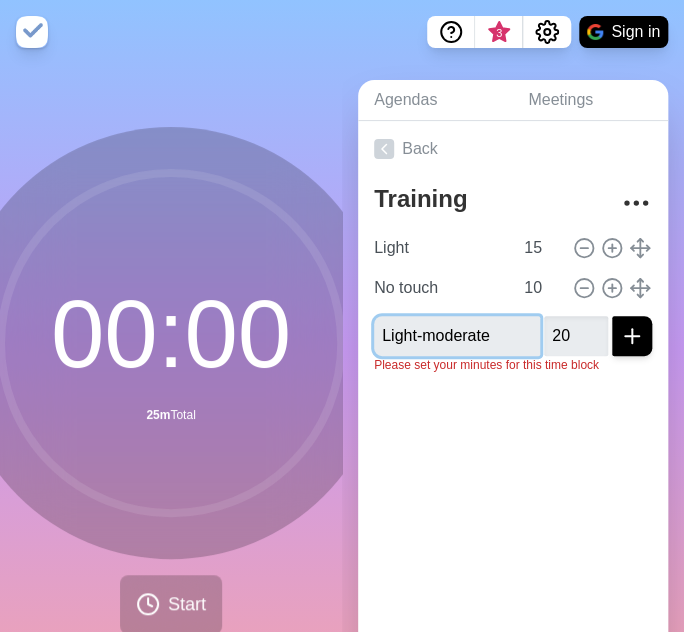 type 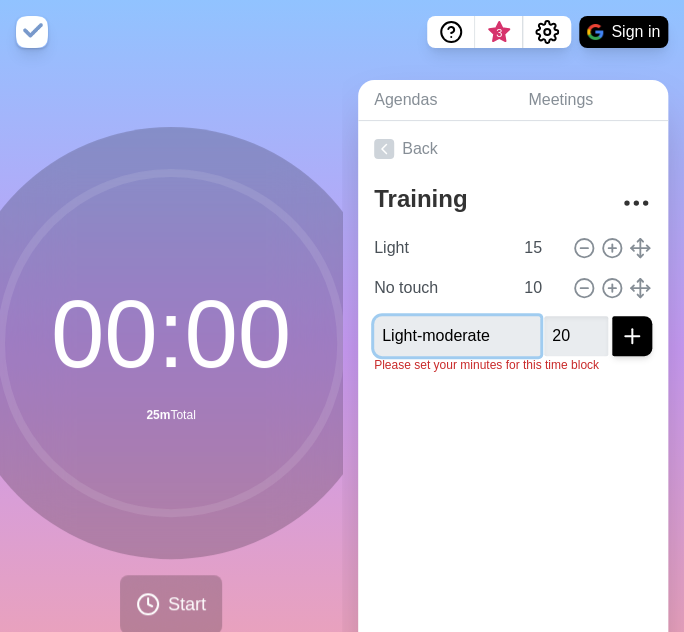 type 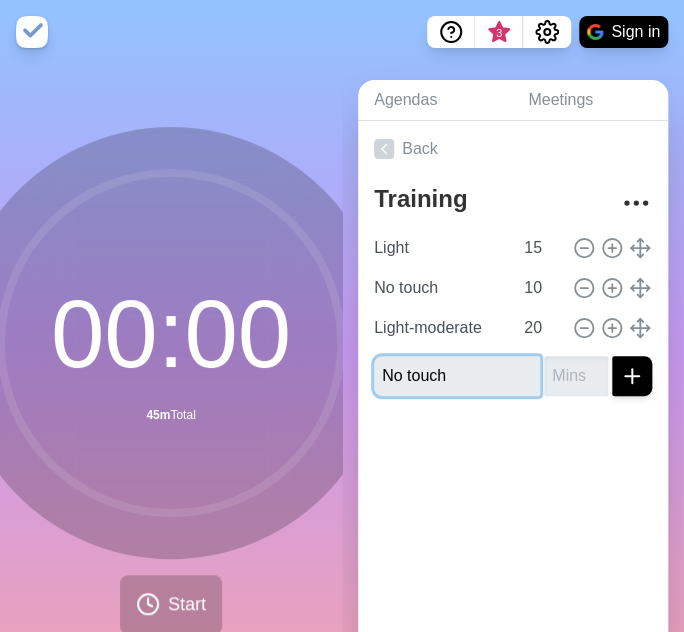 type on "No touch" 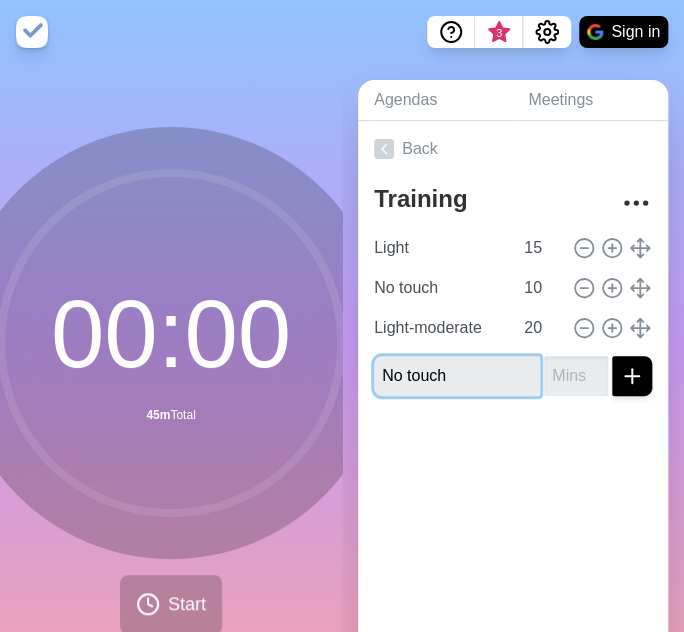 click at bounding box center [632, 376] 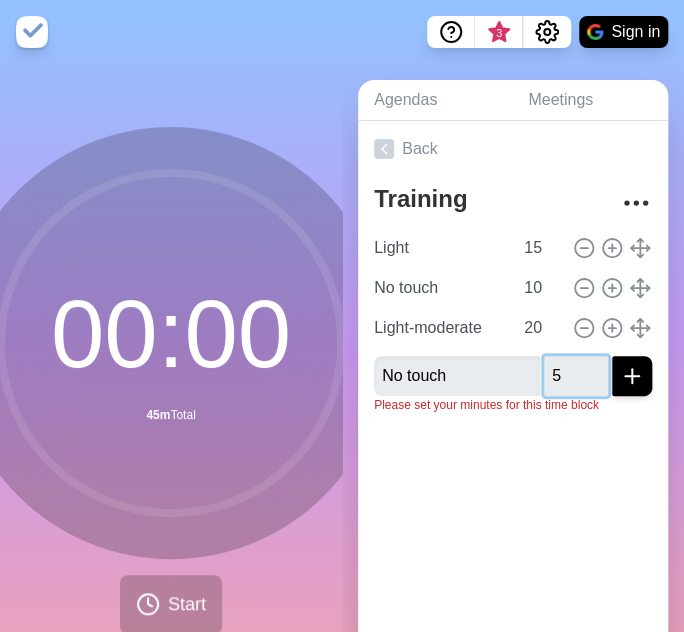 type on "5" 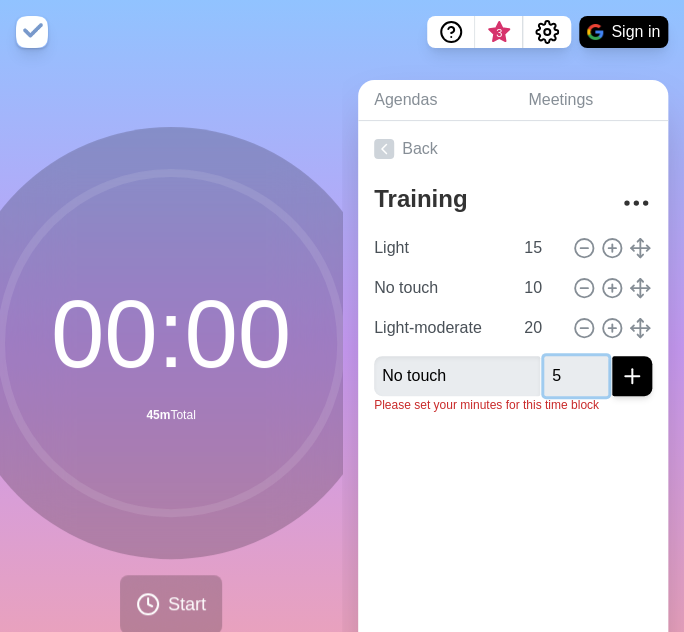 click at bounding box center [632, 376] 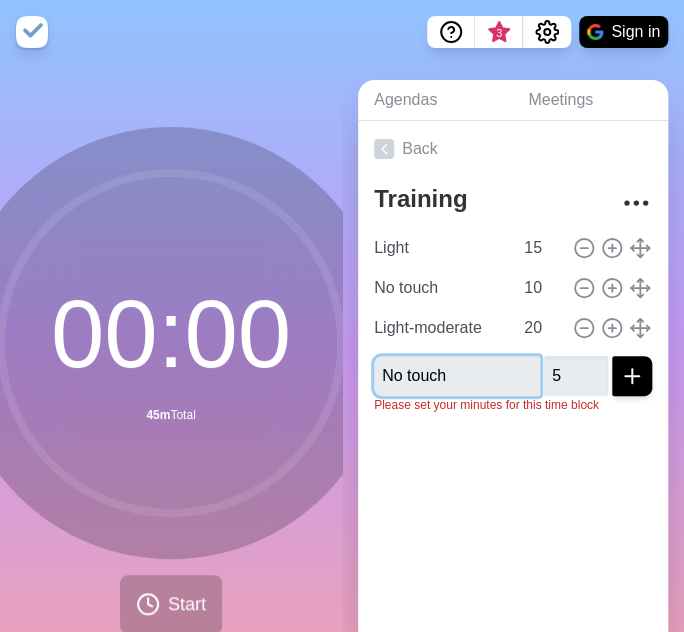 type 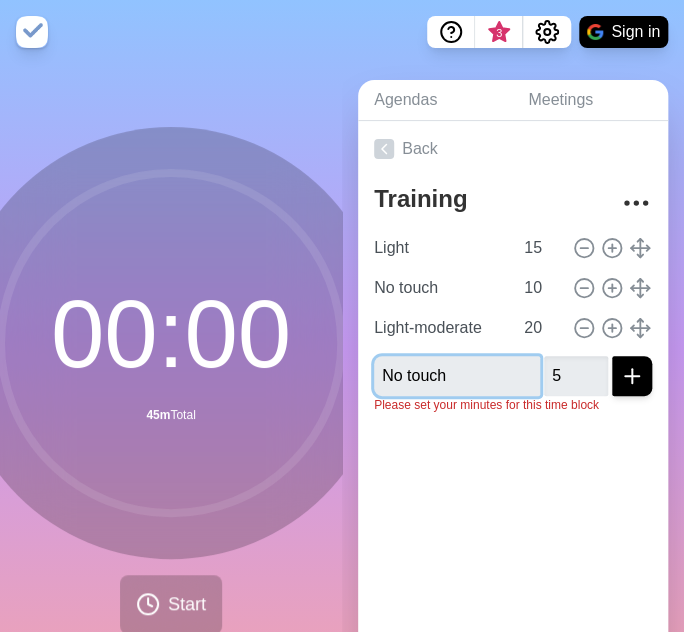 type 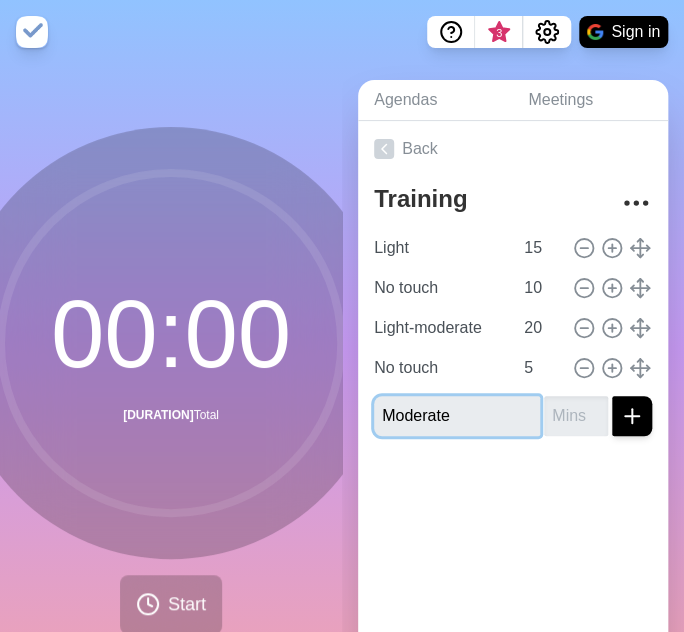type on "Moderate" 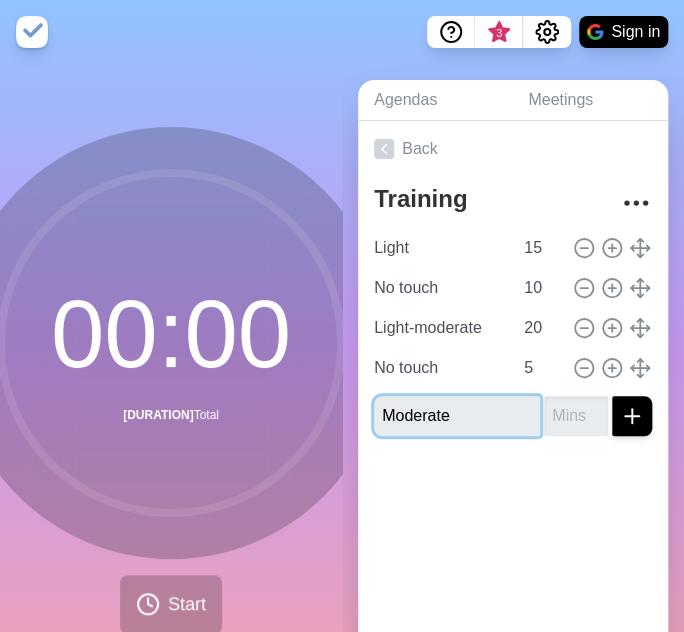 click at bounding box center [632, 416] 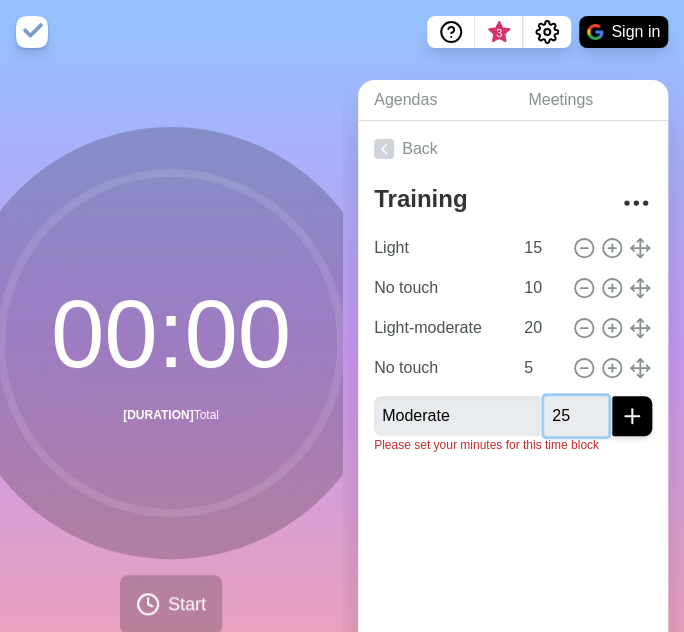type on "25" 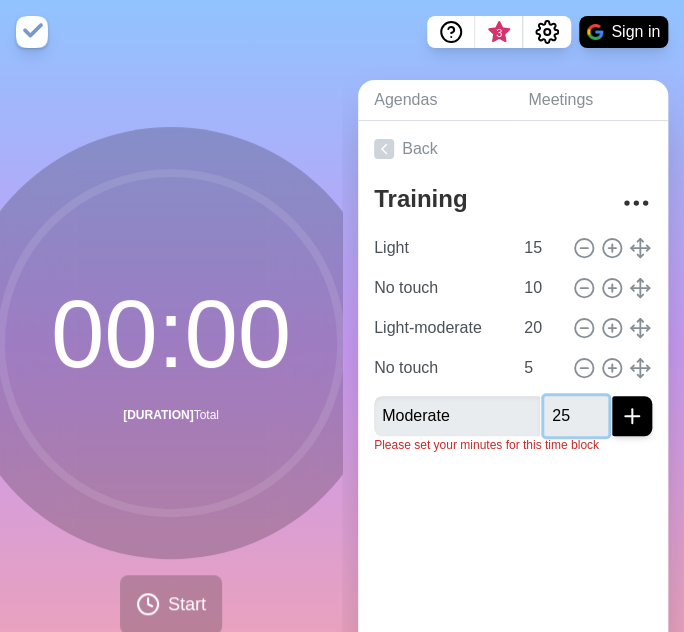 click at bounding box center (632, 416) 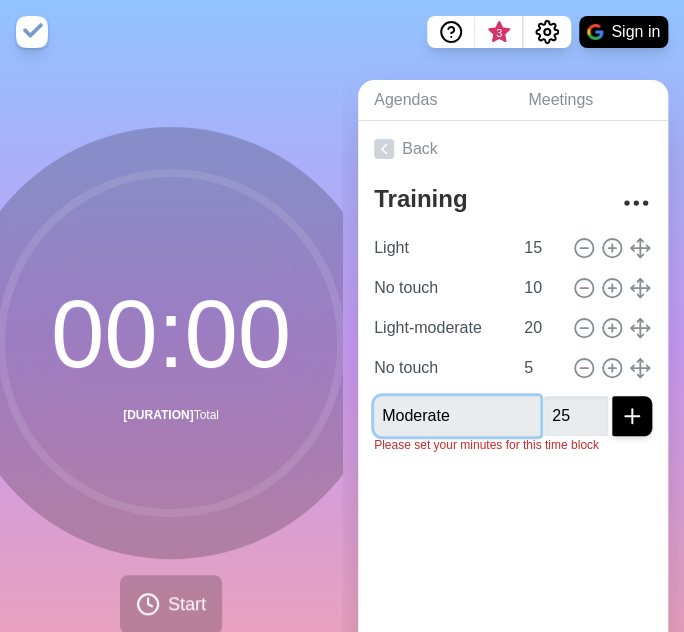 type 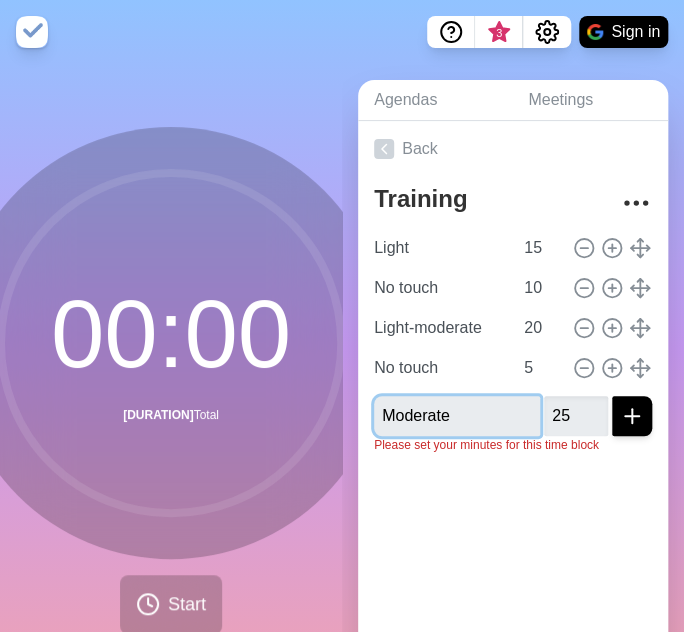 type 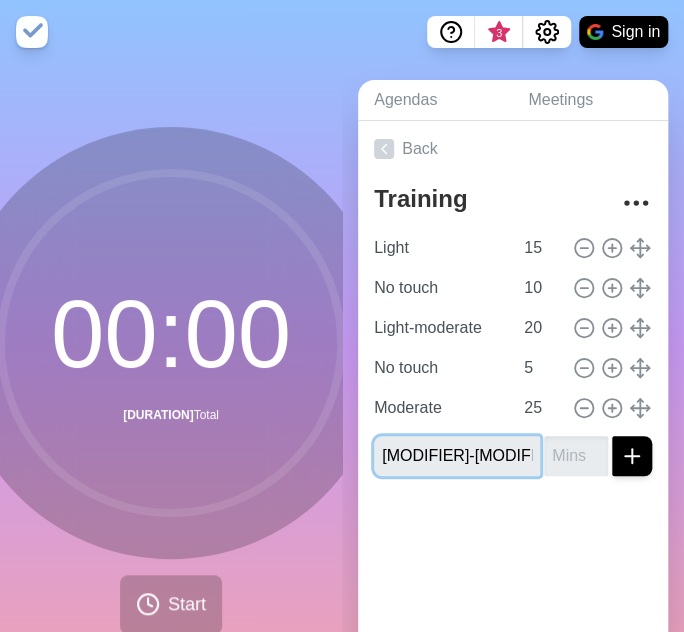 type on "[MODIFIER]-[MODIFIER]" 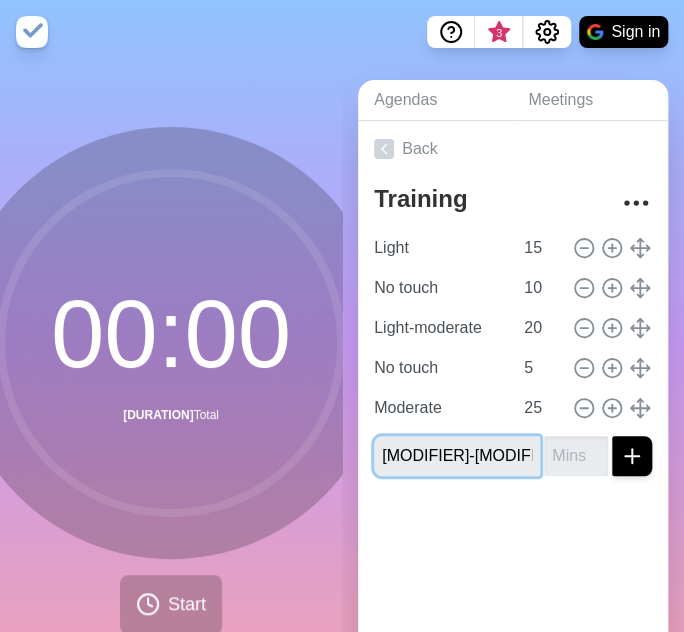 click at bounding box center (632, 456) 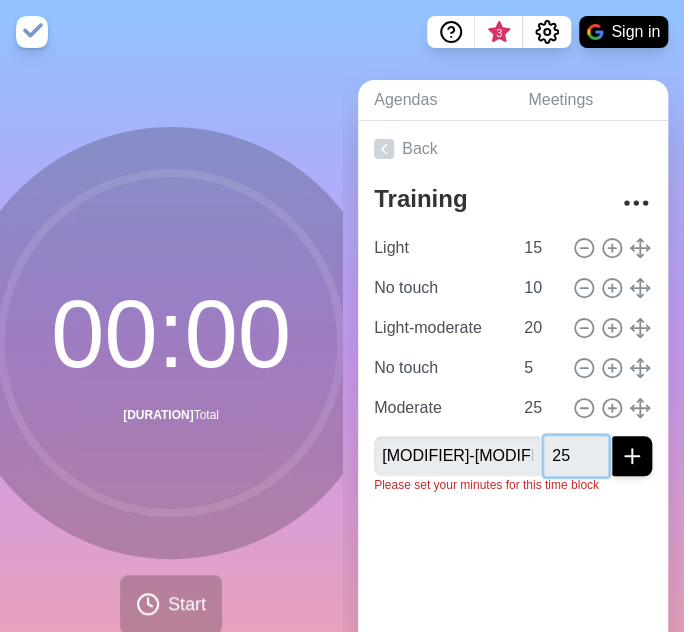 type on "25" 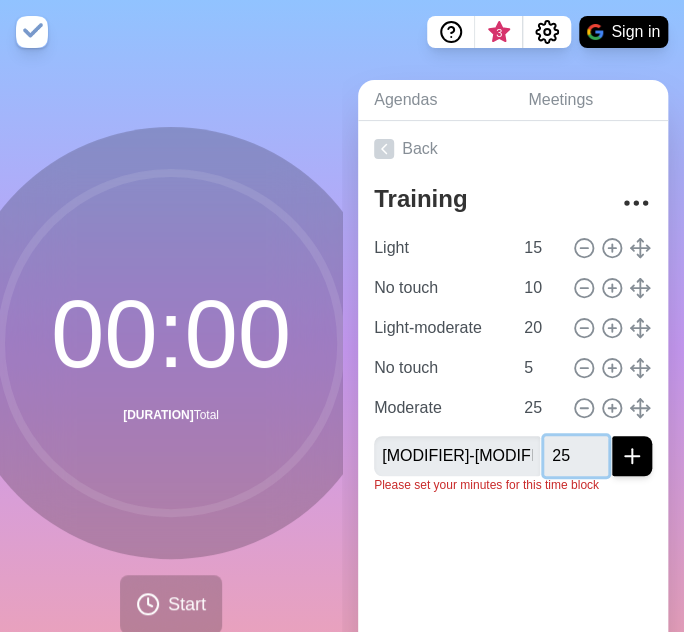 click at bounding box center [632, 456] 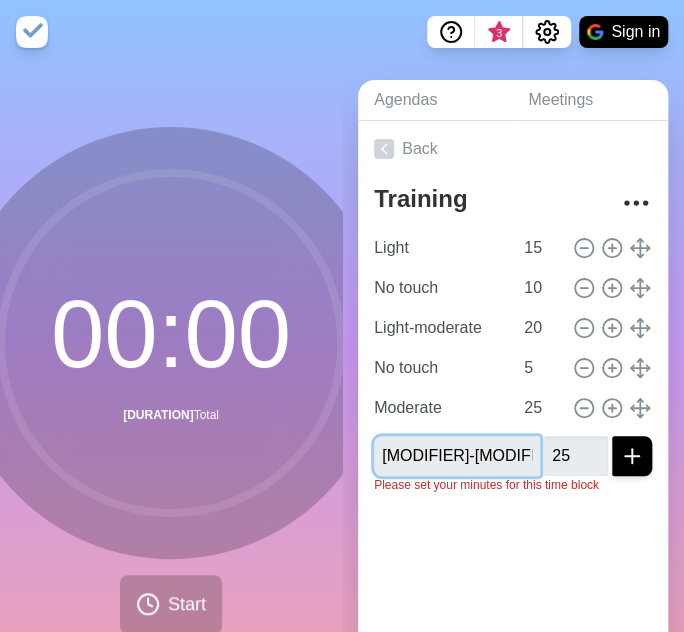 type 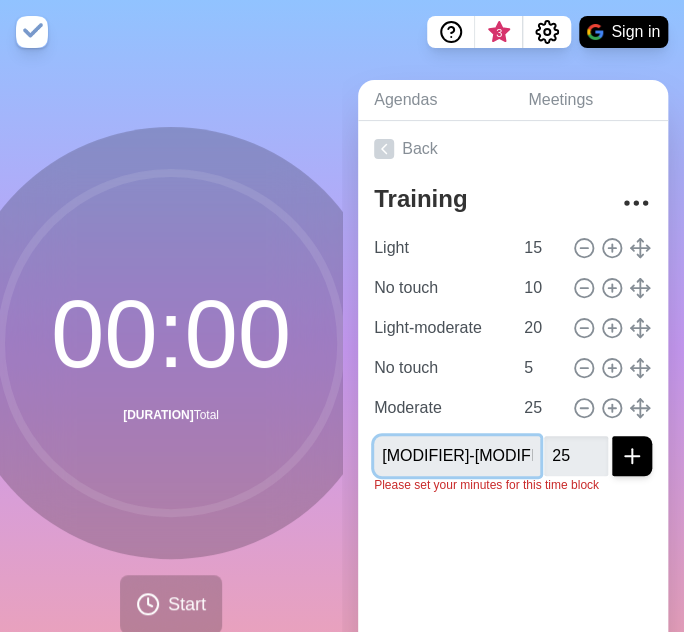 type 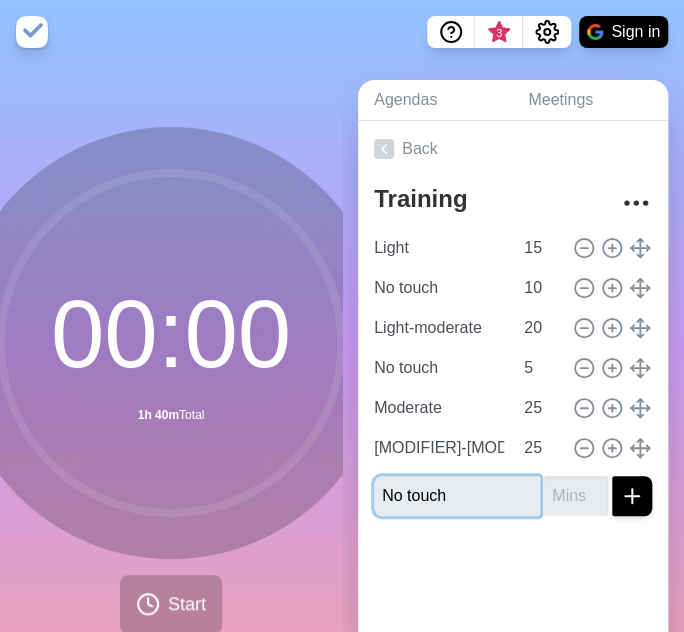 type on "No touch" 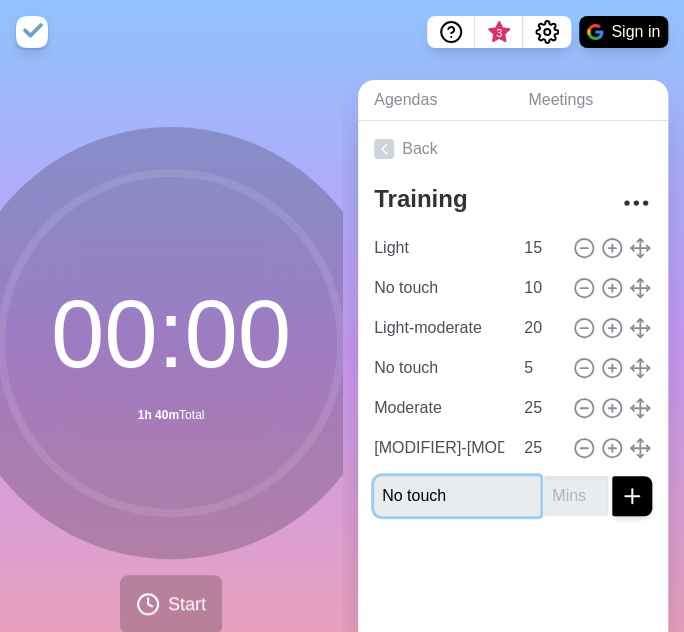 click at bounding box center [632, 496] 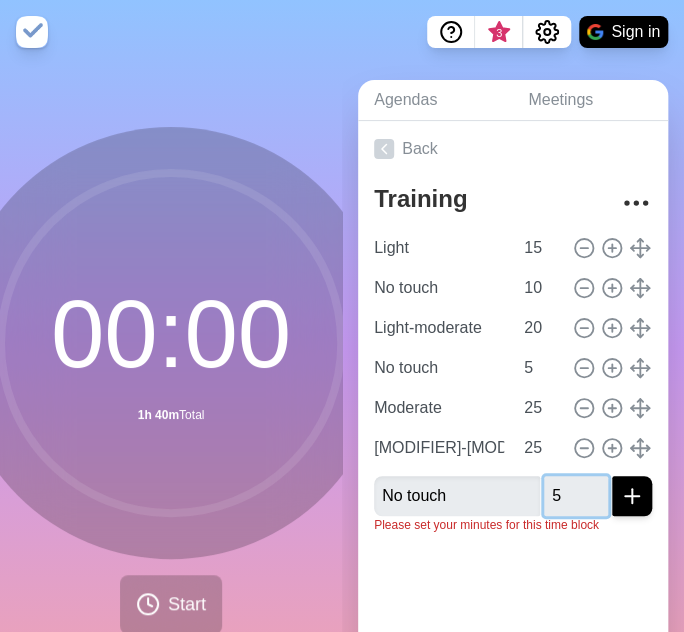 type on "5" 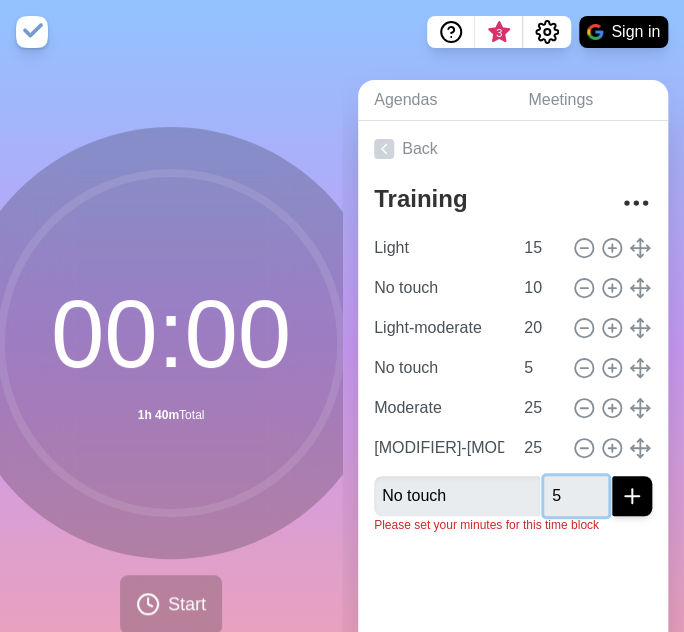 click at bounding box center (632, 496) 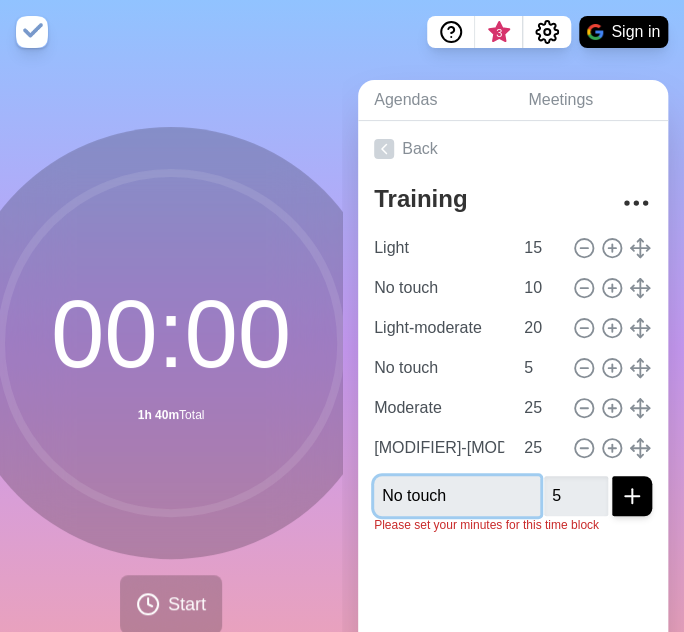 type 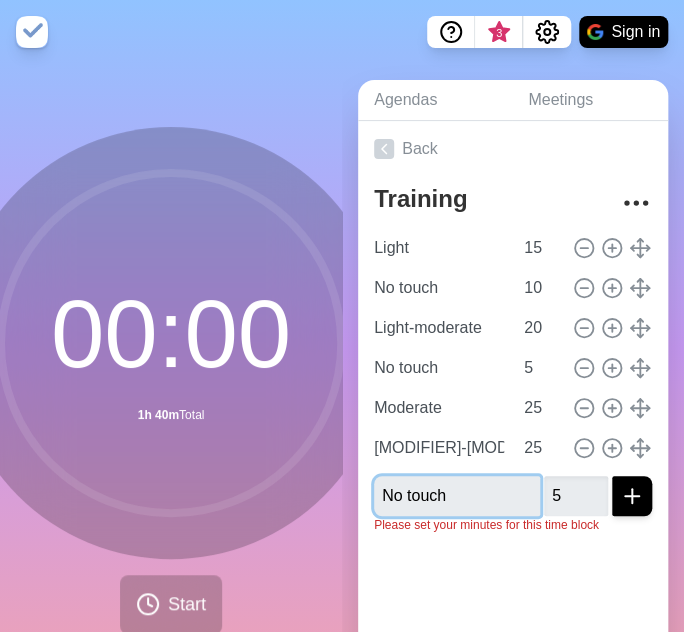 type 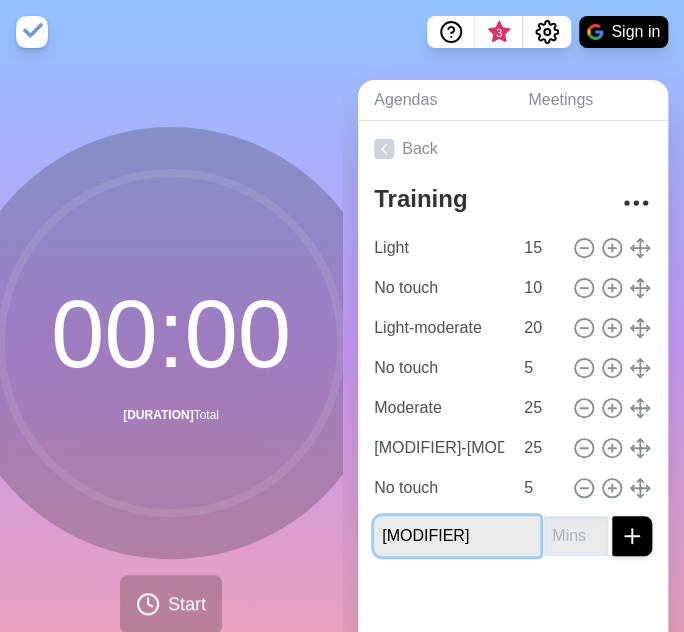 type on "[MODIFIER]" 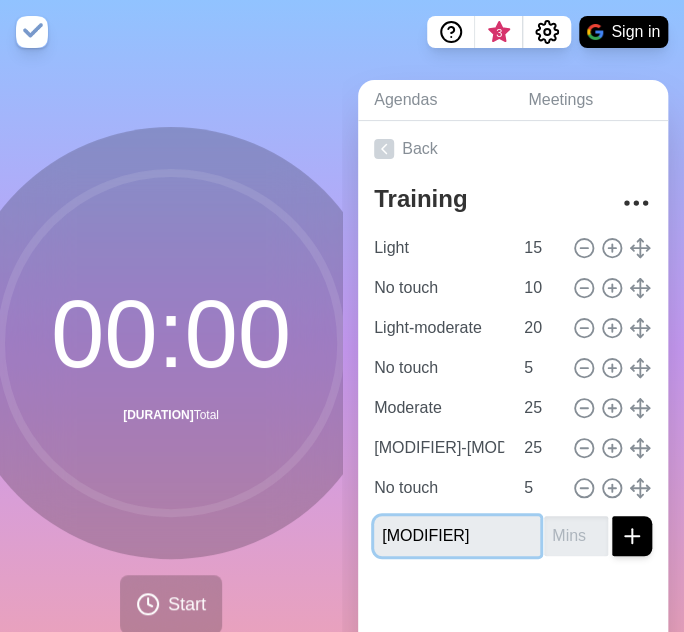 click at bounding box center [632, 536] 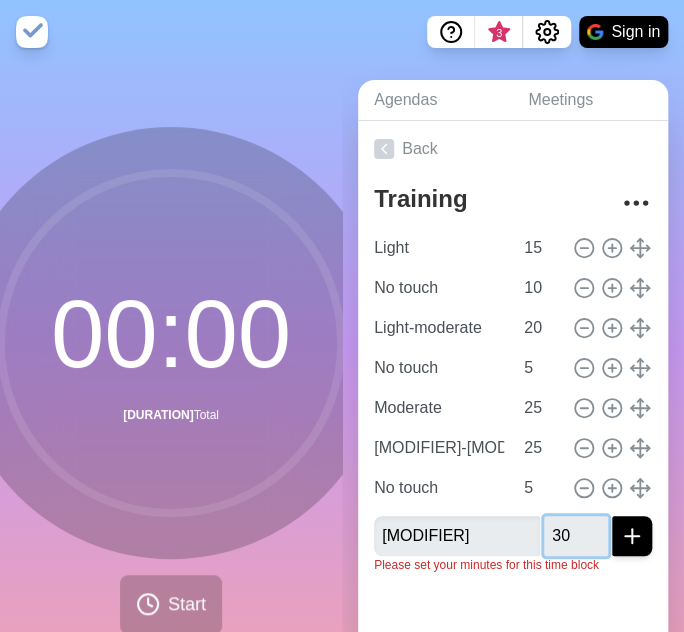 type on "30" 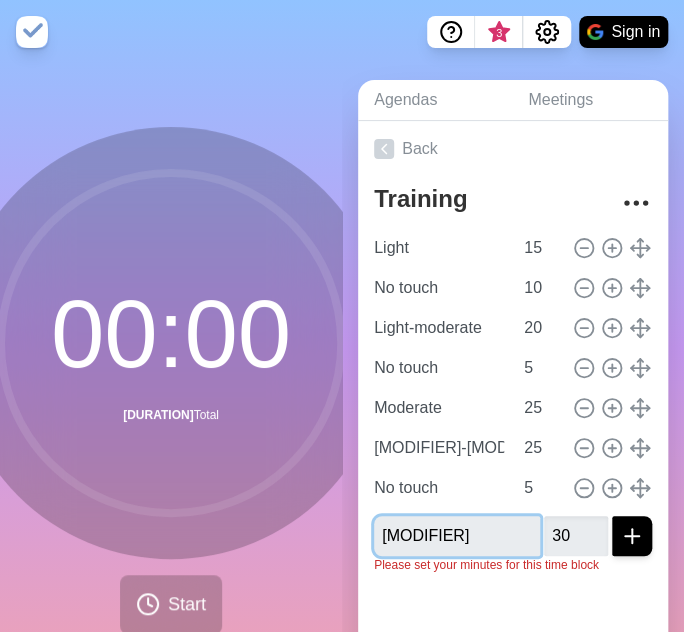 type 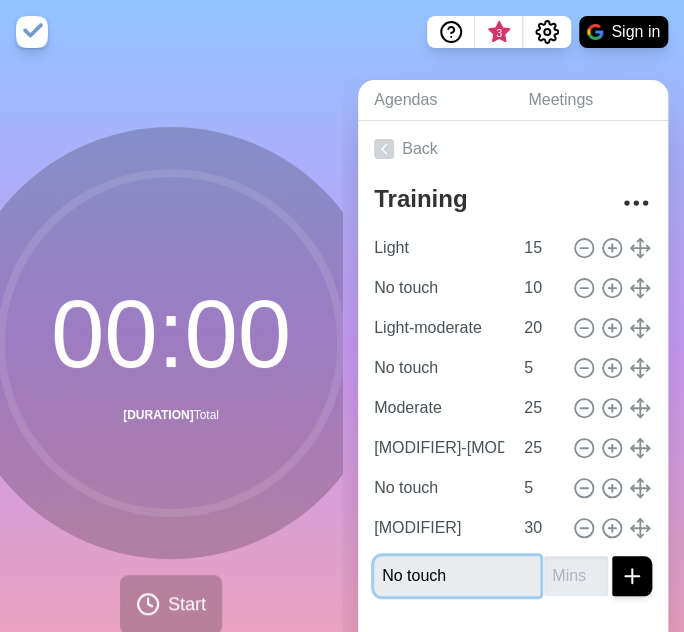 type on "No touch" 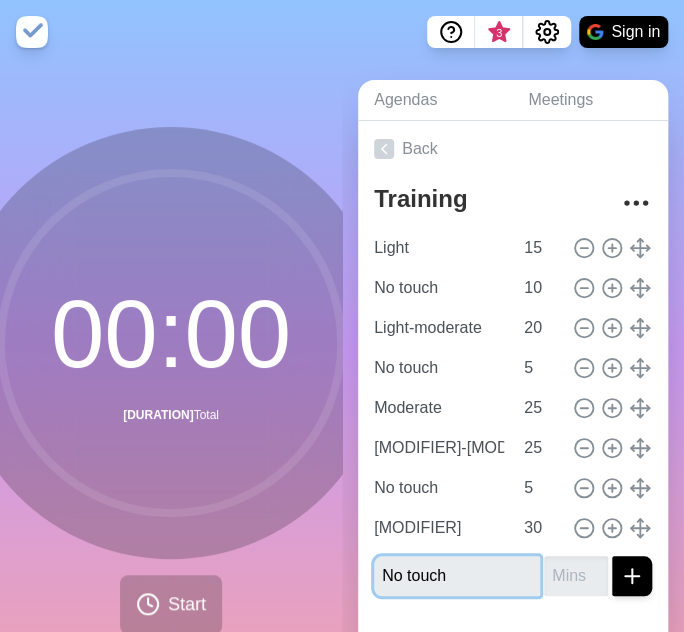 click at bounding box center [632, 576] 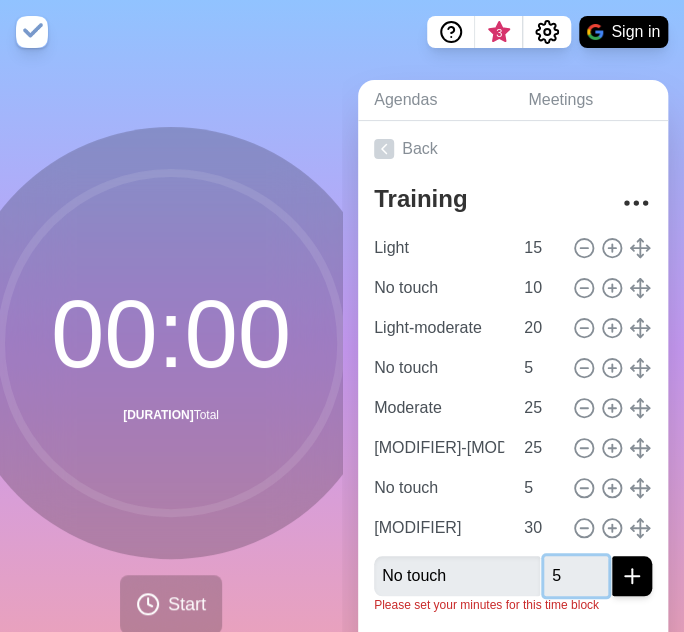 type on "5" 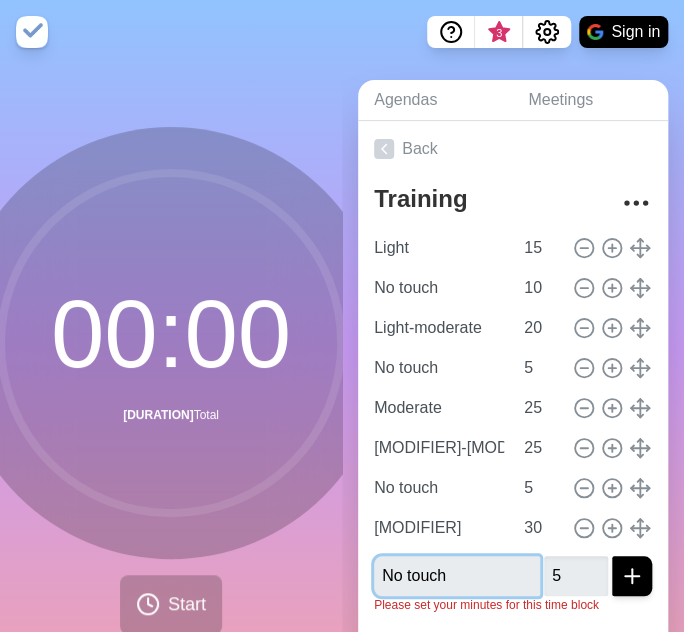 type 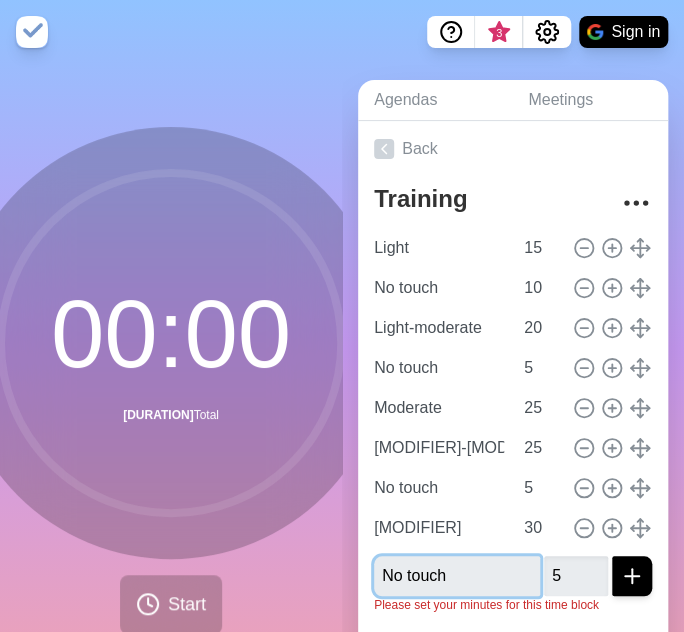 type 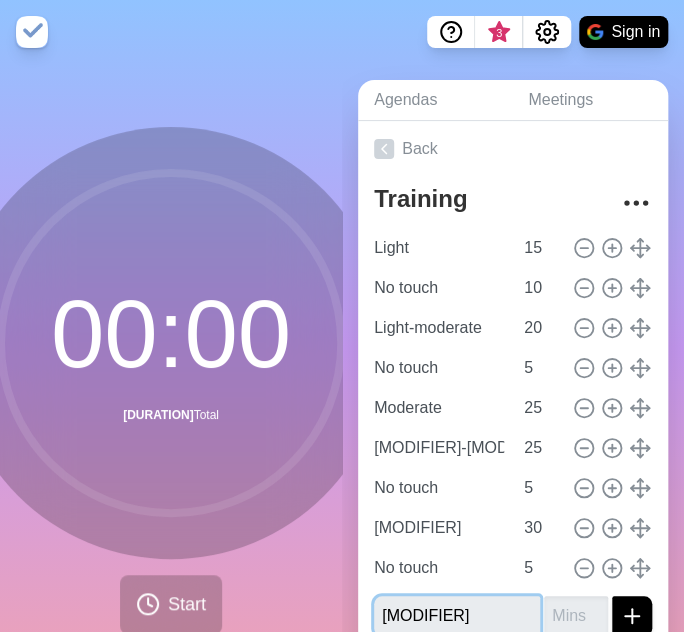 type on "[MODIFIER]" 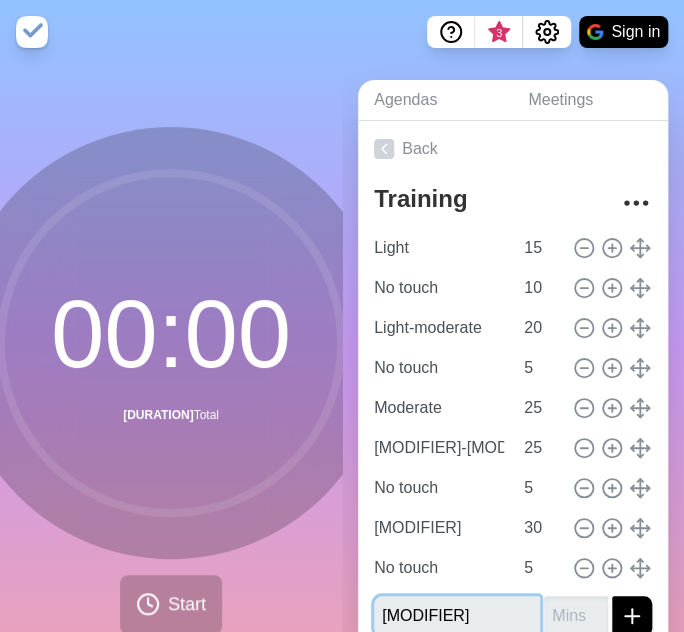 click at bounding box center (632, 616) 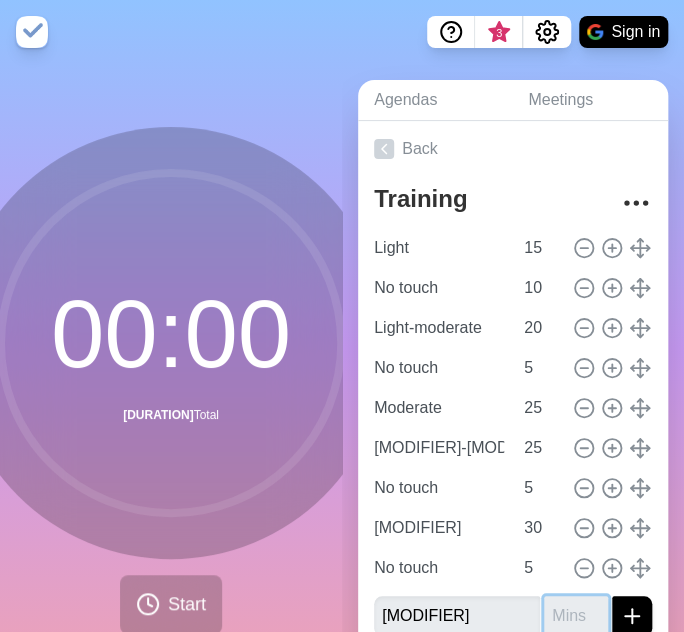 scroll, scrollTop: 2, scrollLeft: 0, axis: vertical 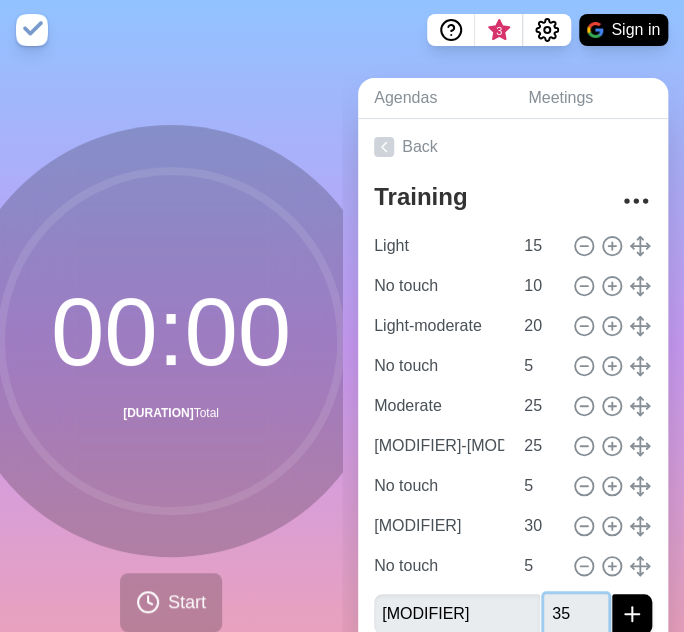 type on "35" 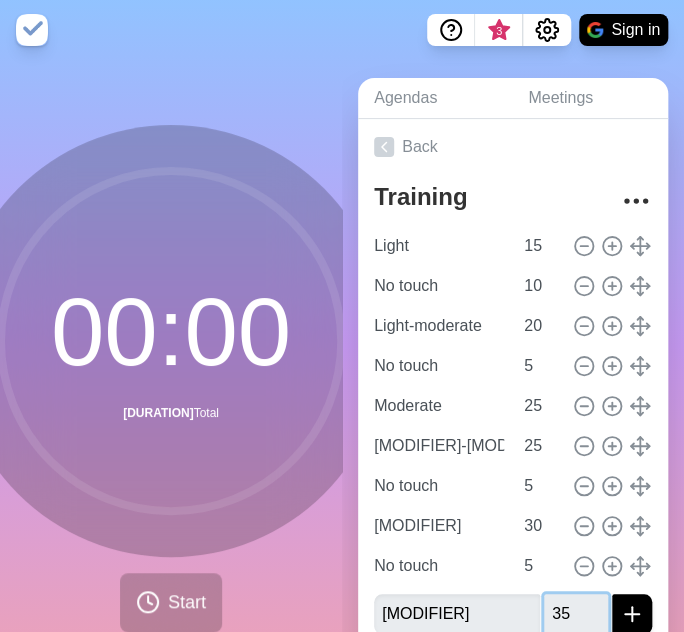 click at bounding box center [632, 614] 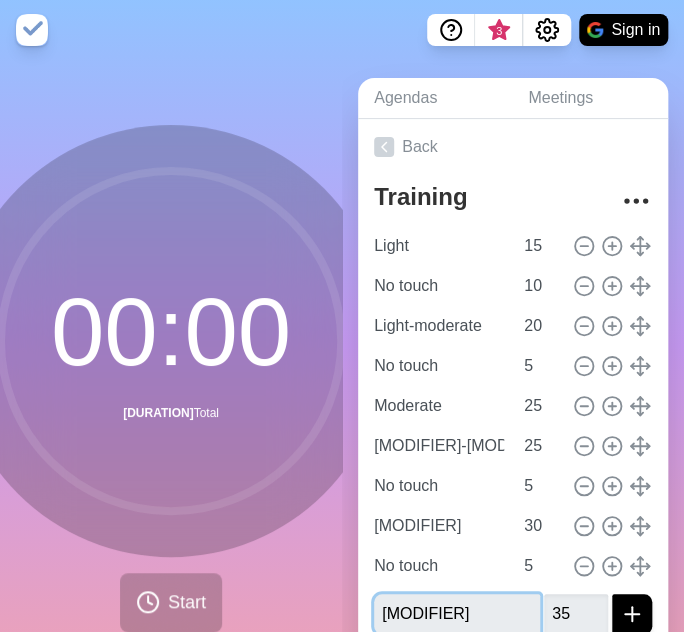 type 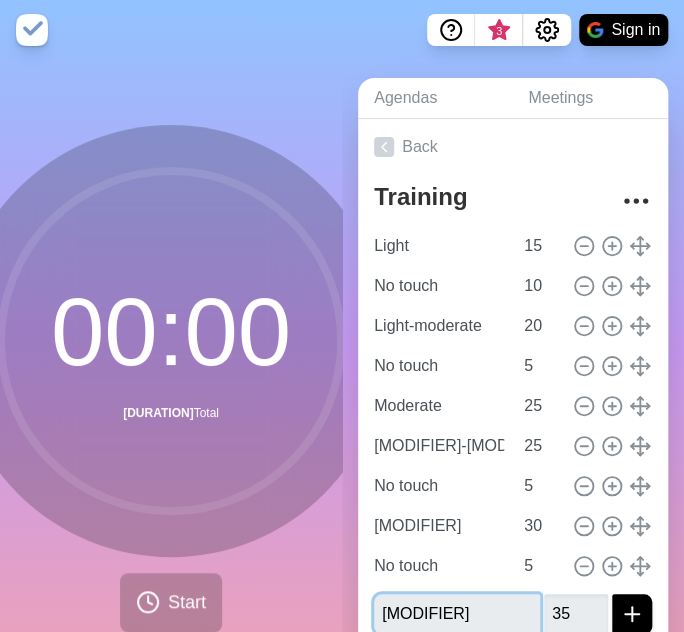 type 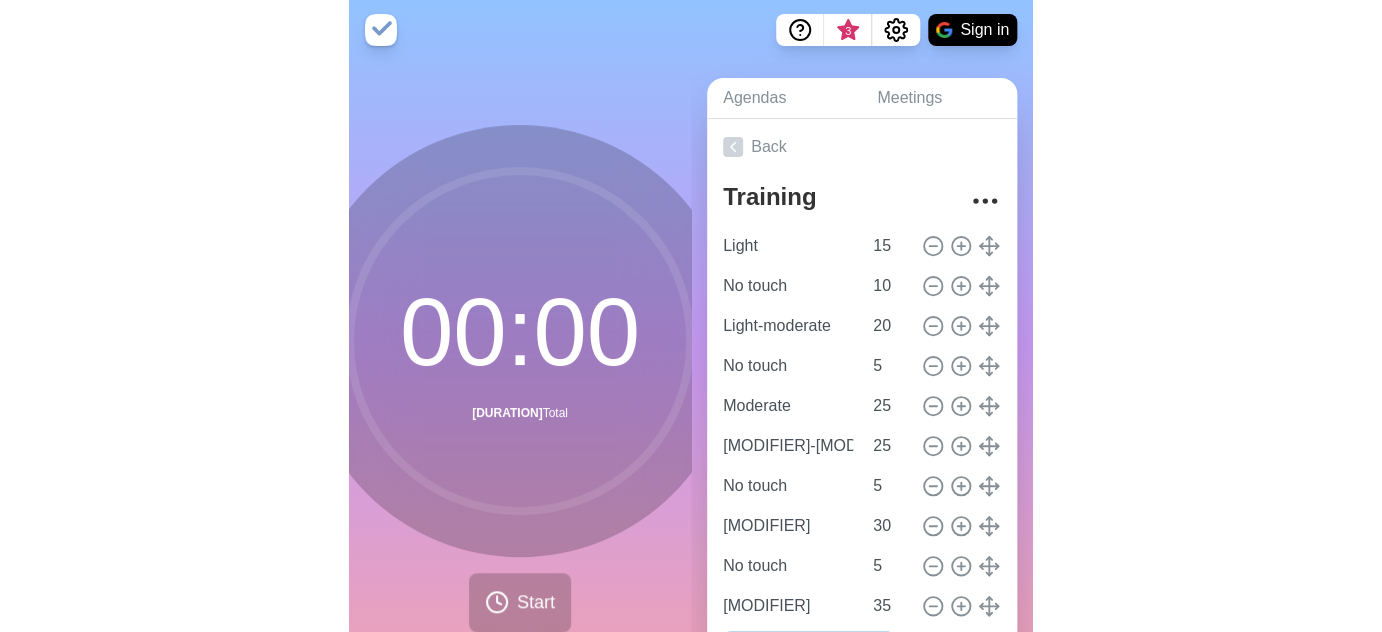 scroll, scrollTop: 77, scrollLeft: 0, axis: vertical 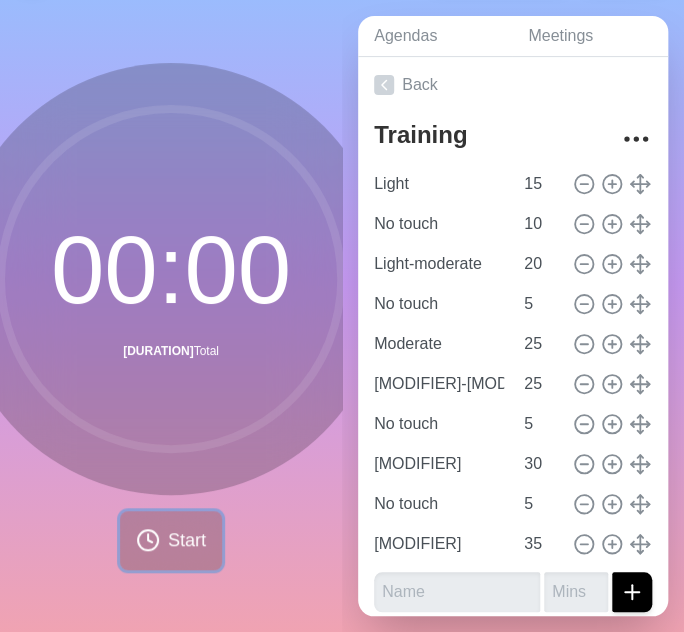 click on "Start" at bounding box center (187, 540) 